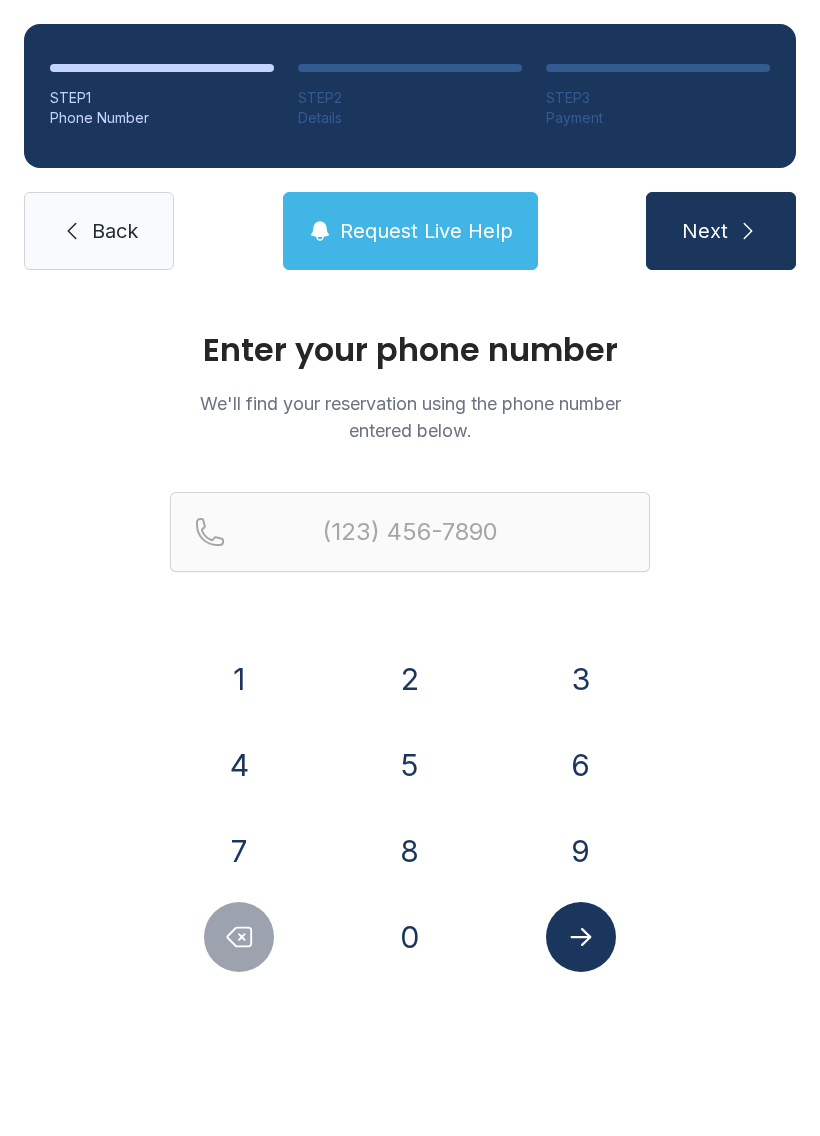 scroll, scrollTop: 0, scrollLeft: 0, axis: both 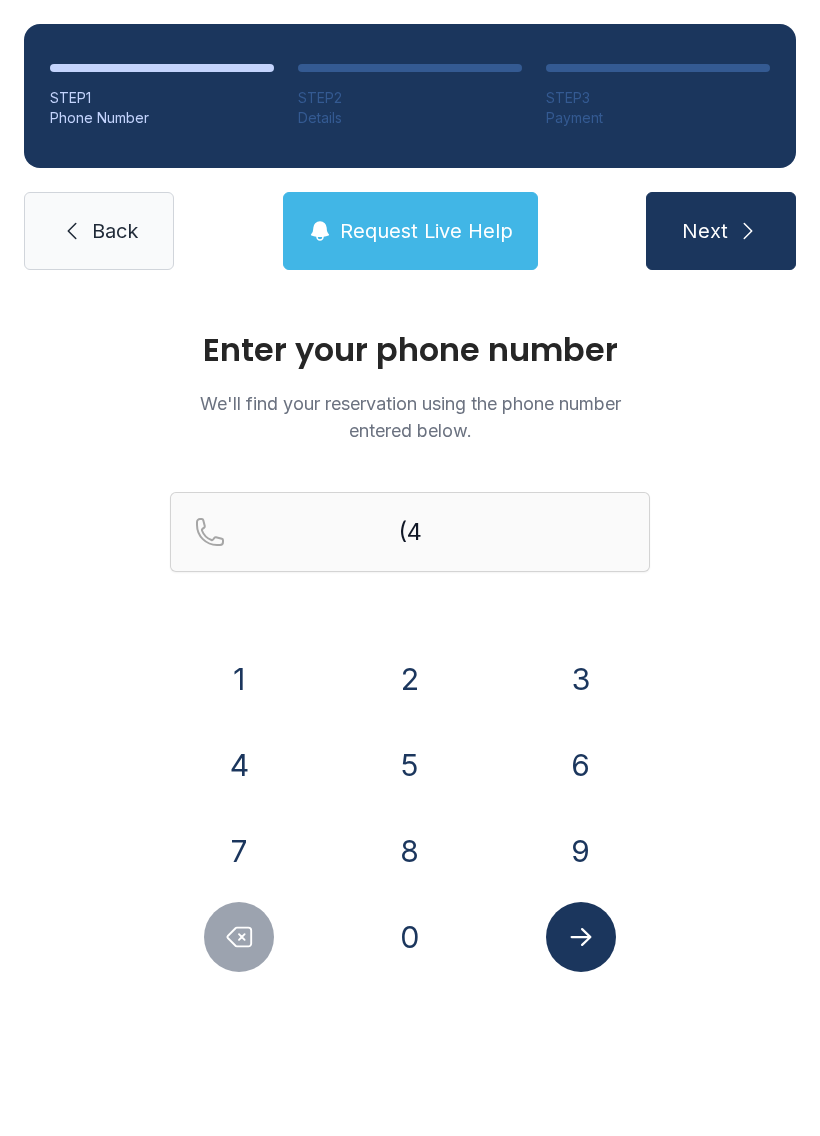 click on "2" at bounding box center [410, 679] 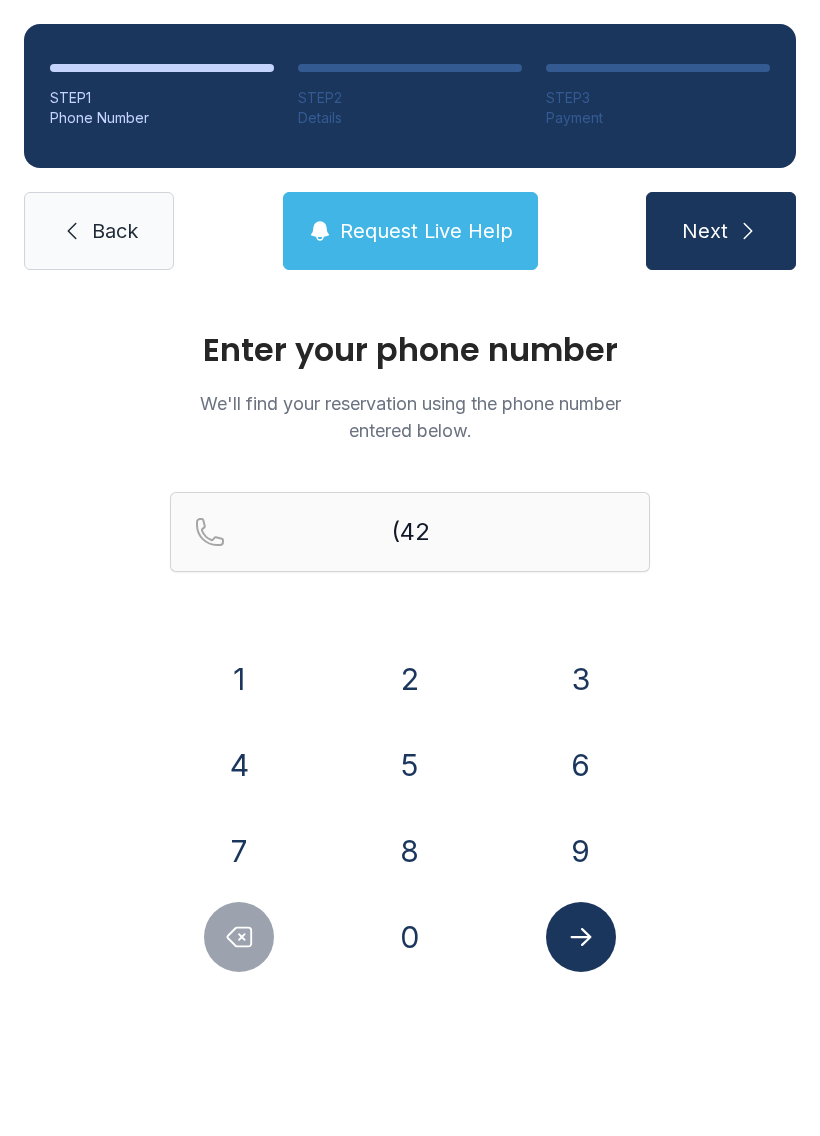 click on "3" at bounding box center (581, 679) 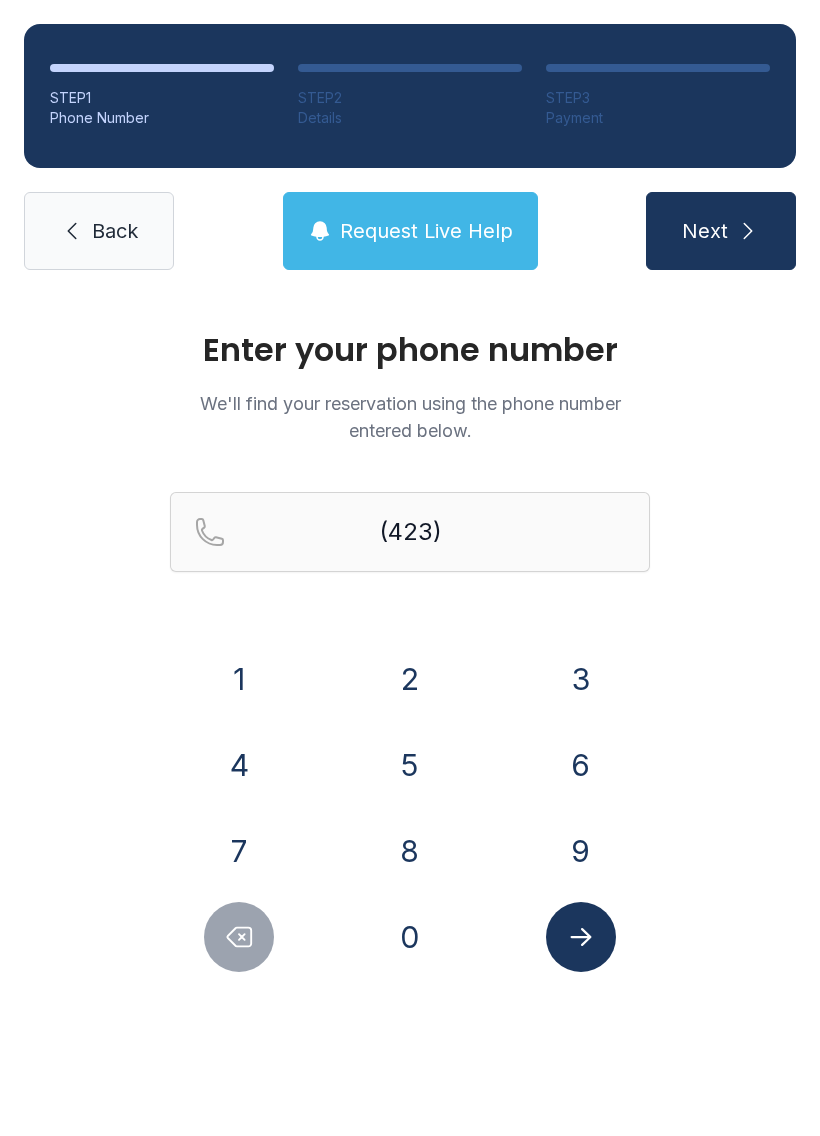click on "9" at bounding box center [581, 851] 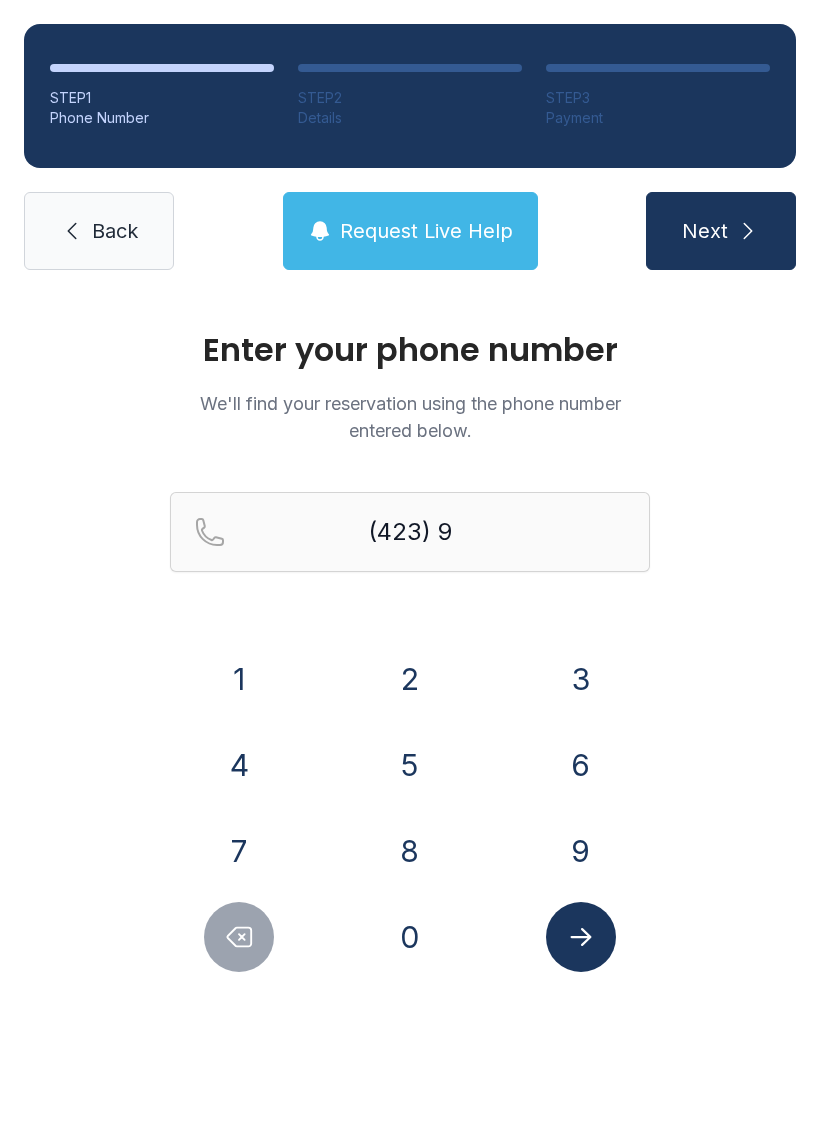 click on "7" at bounding box center (239, 851) 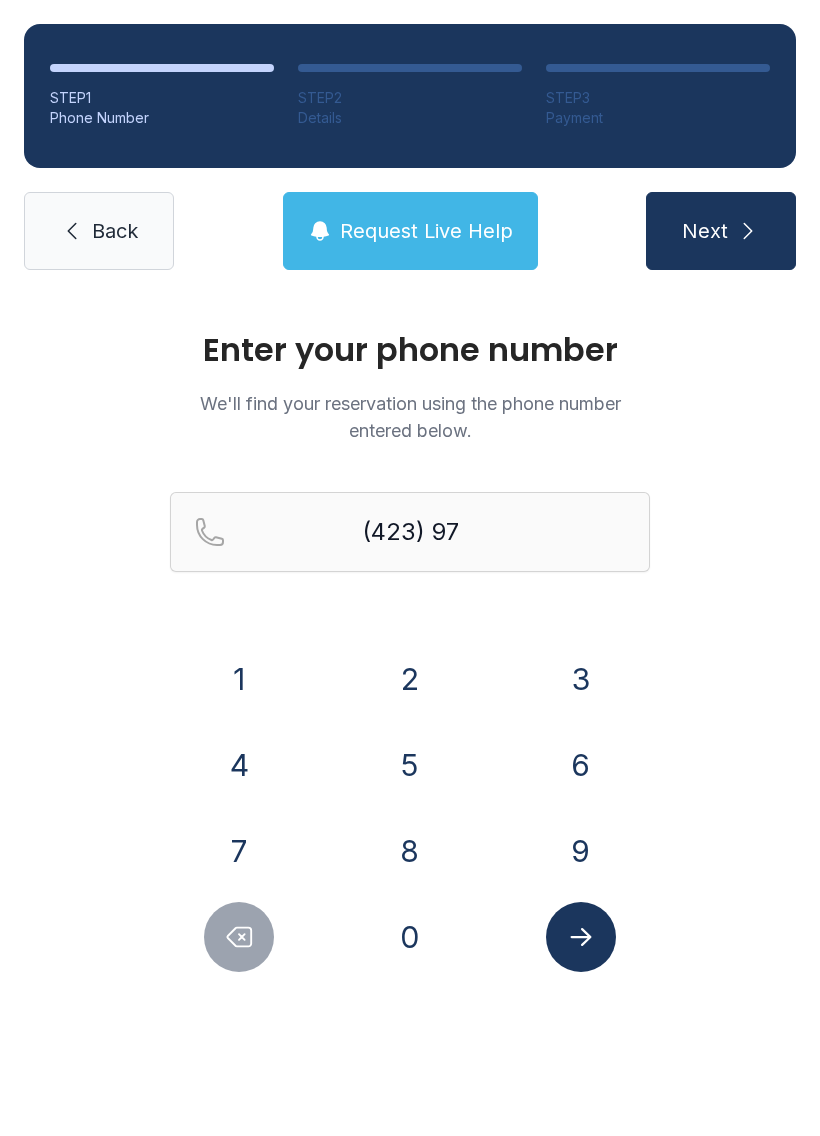 click on "2" at bounding box center [410, 679] 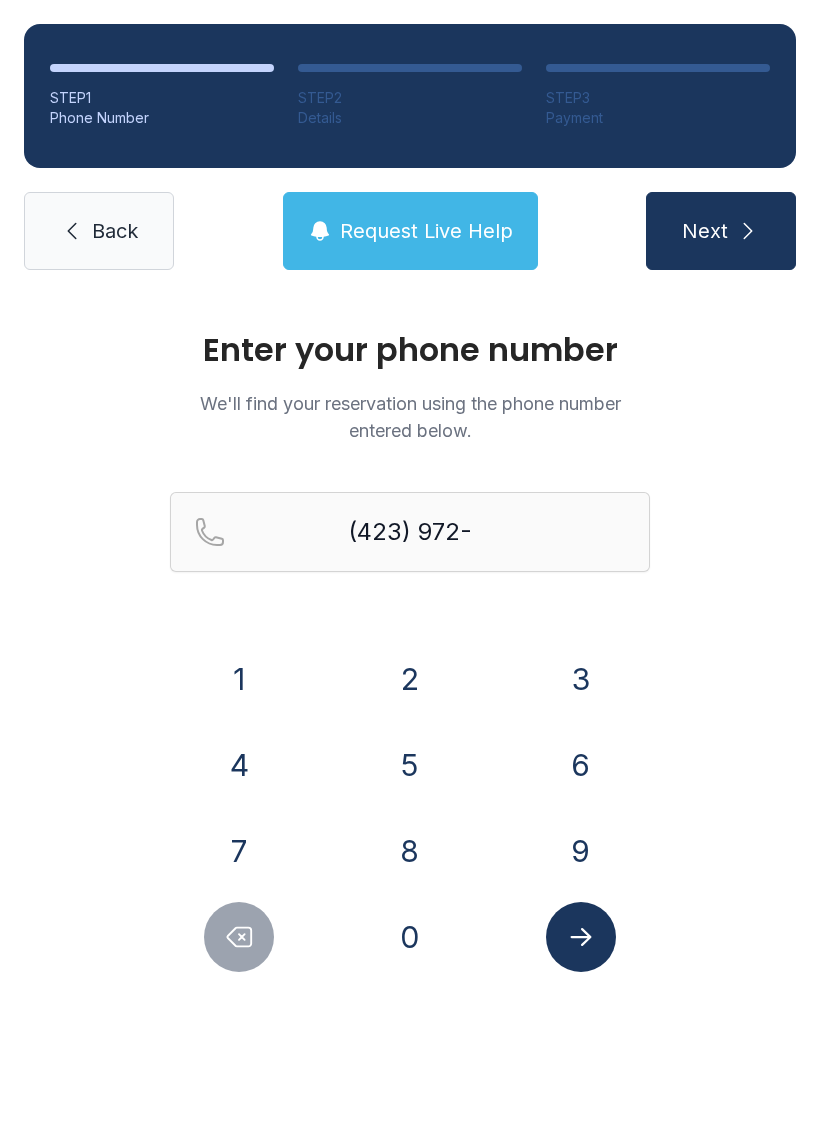 click on "2" at bounding box center [410, 679] 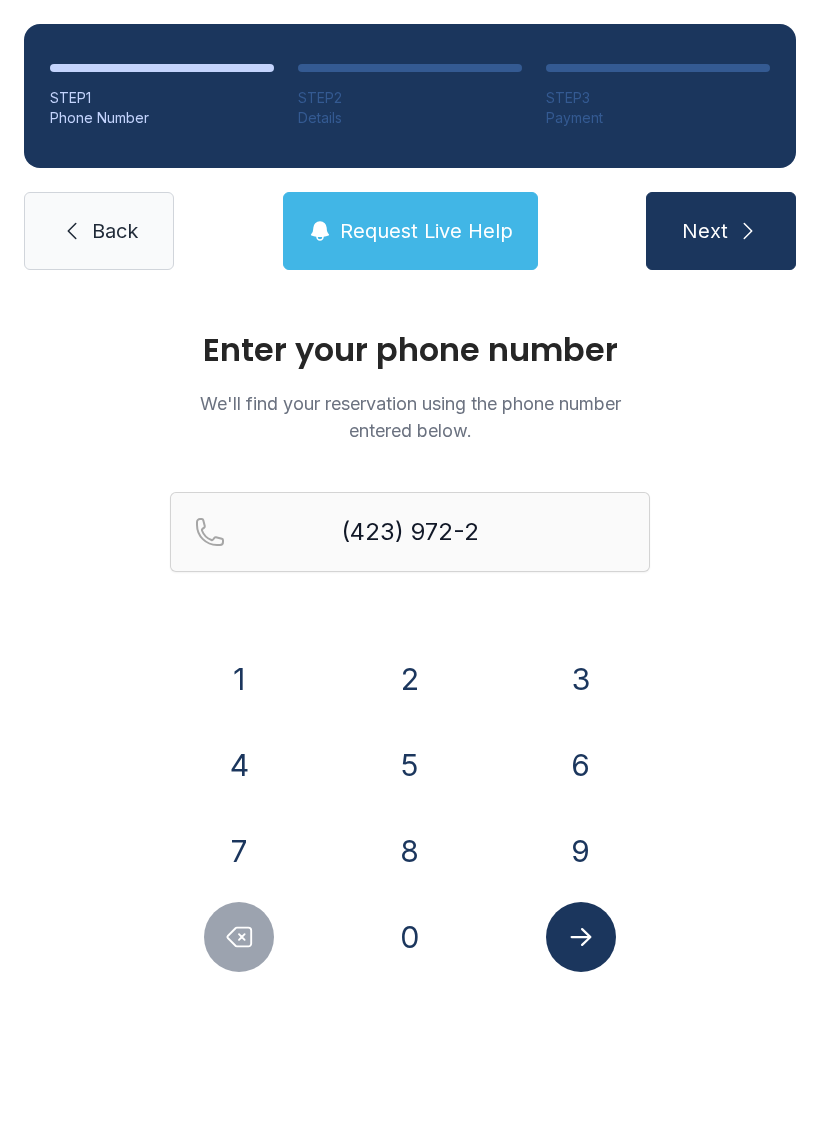 click on "5" at bounding box center (410, 765) 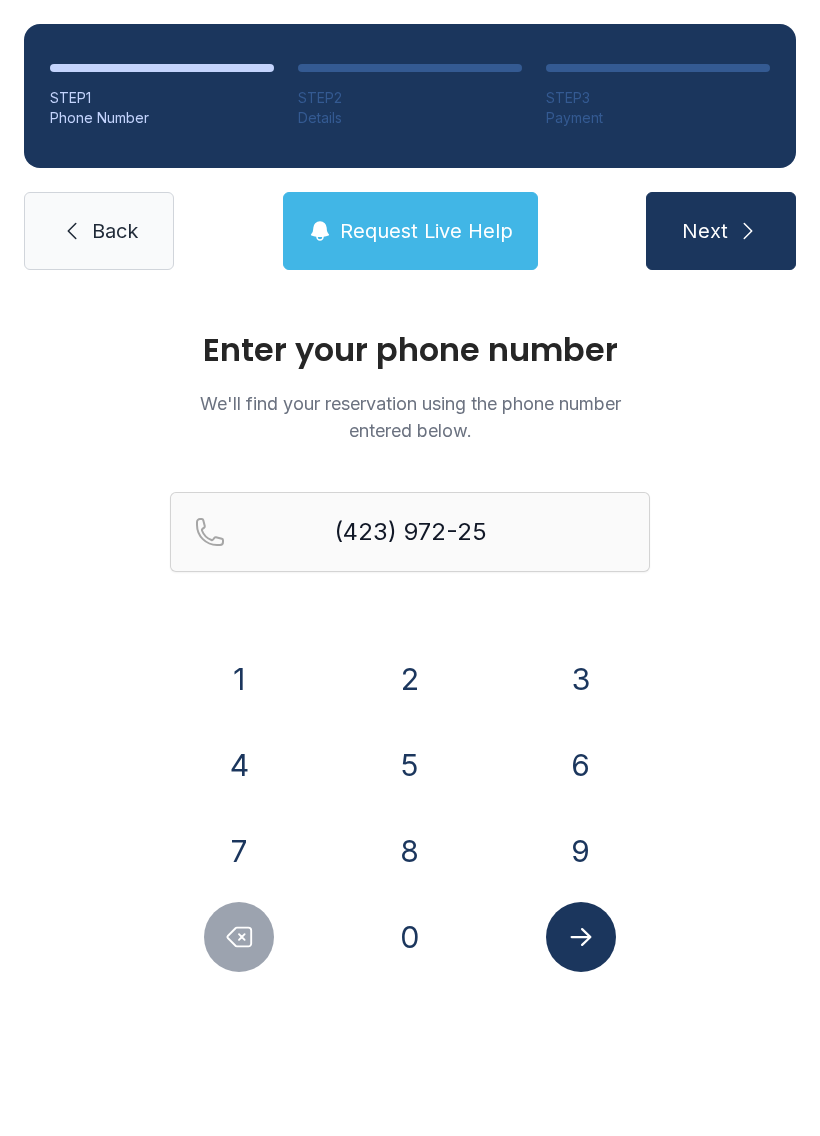 click on "8" at bounding box center [410, 851] 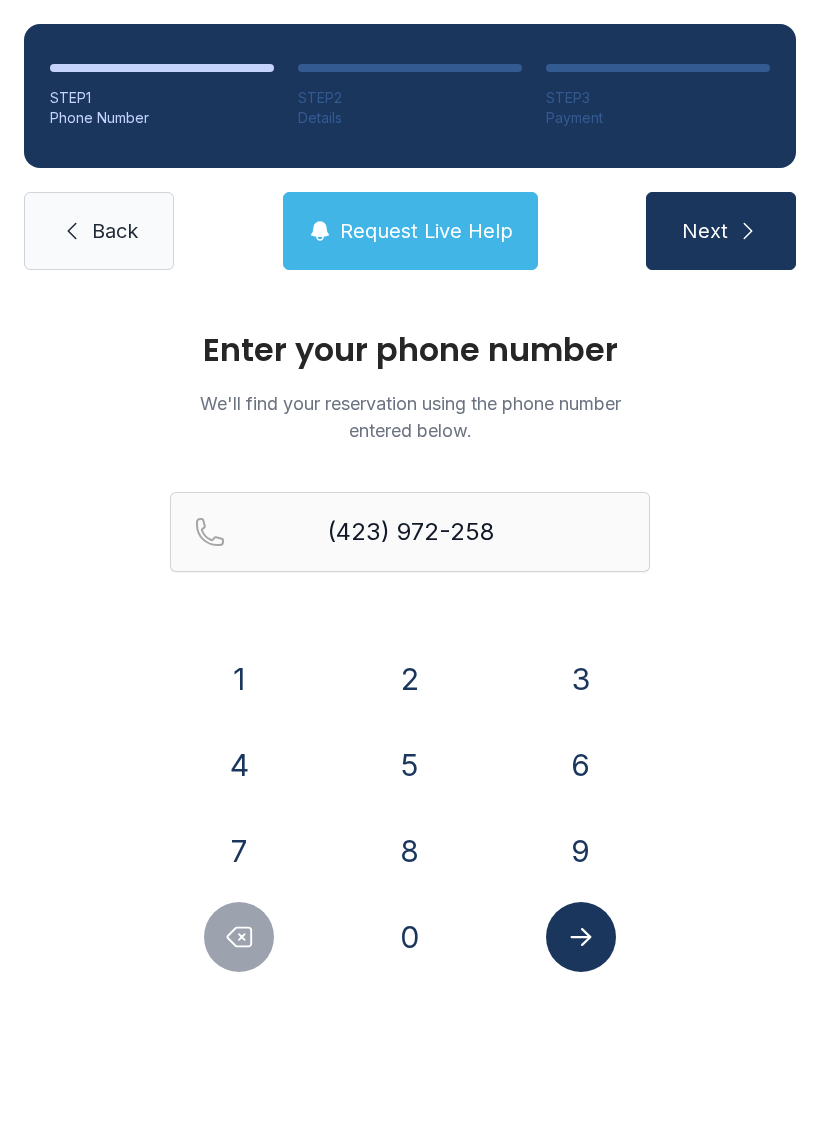 click on "3" at bounding box center [581, 679] 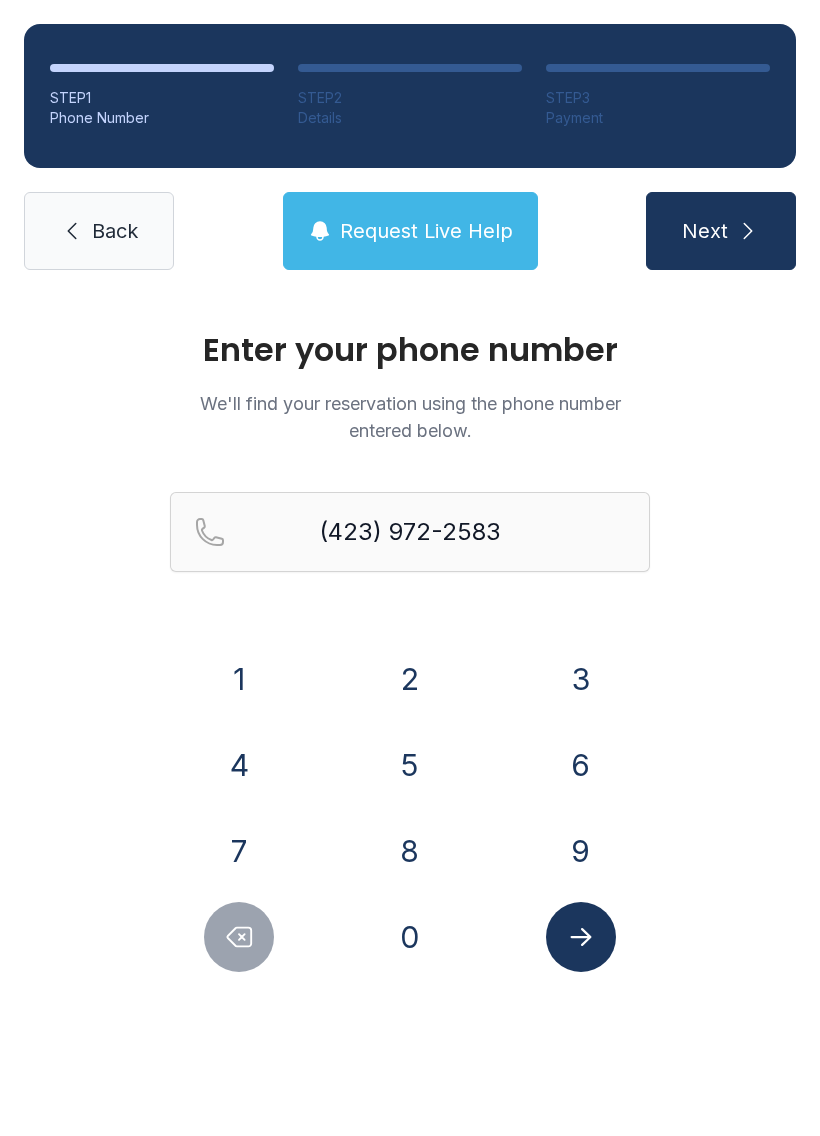 click 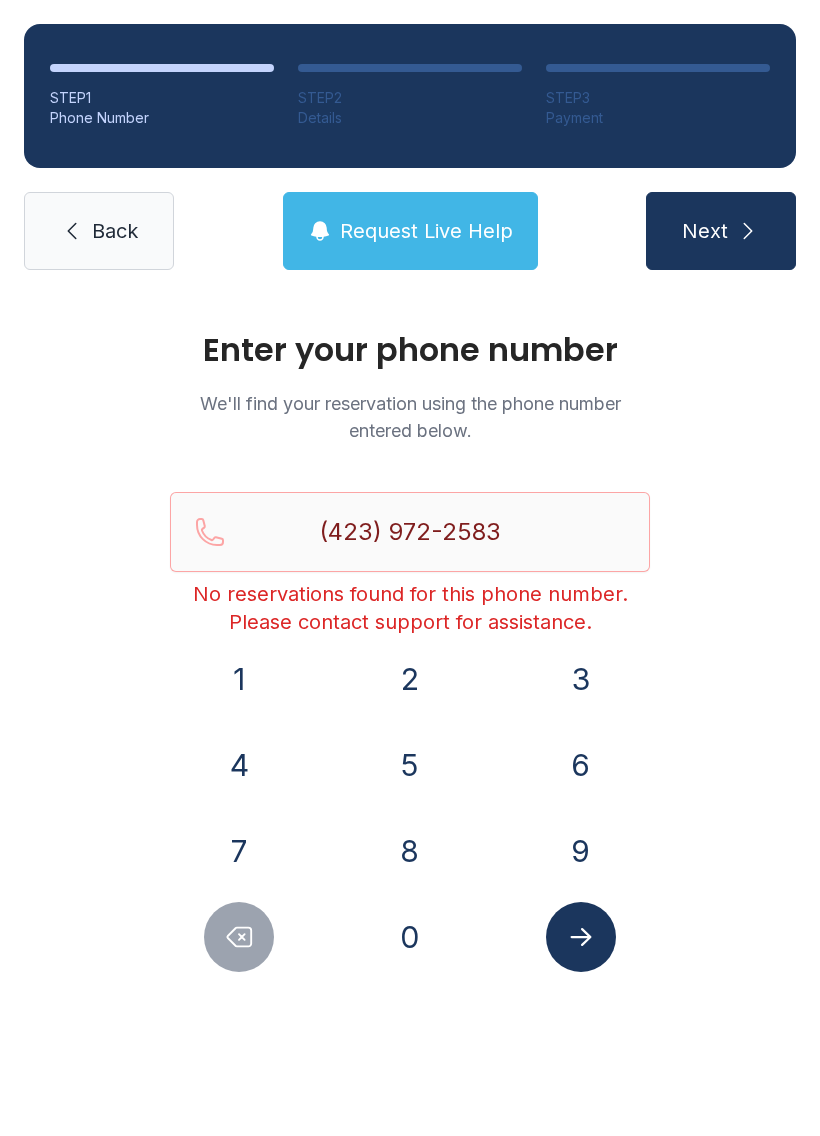 click on "Back" at bounding box center (99, 231) 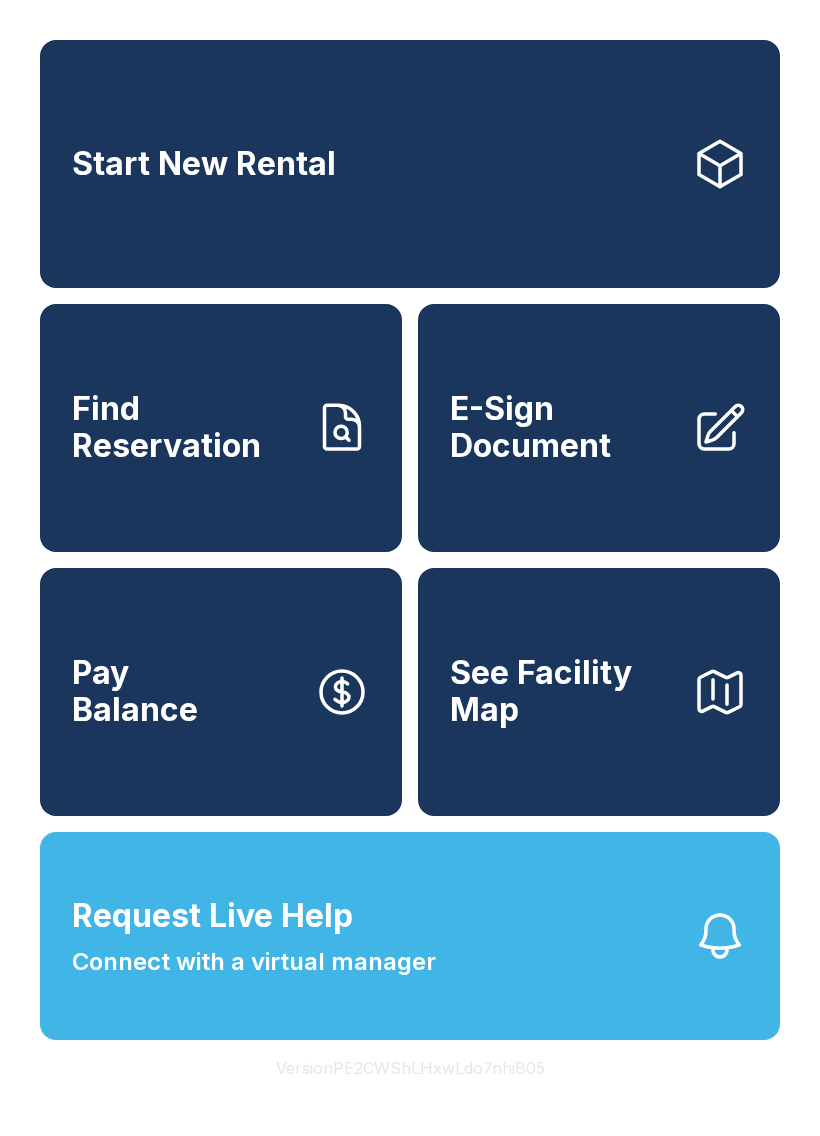 click on "E-Sign Document" at bounding box center (563, 427) 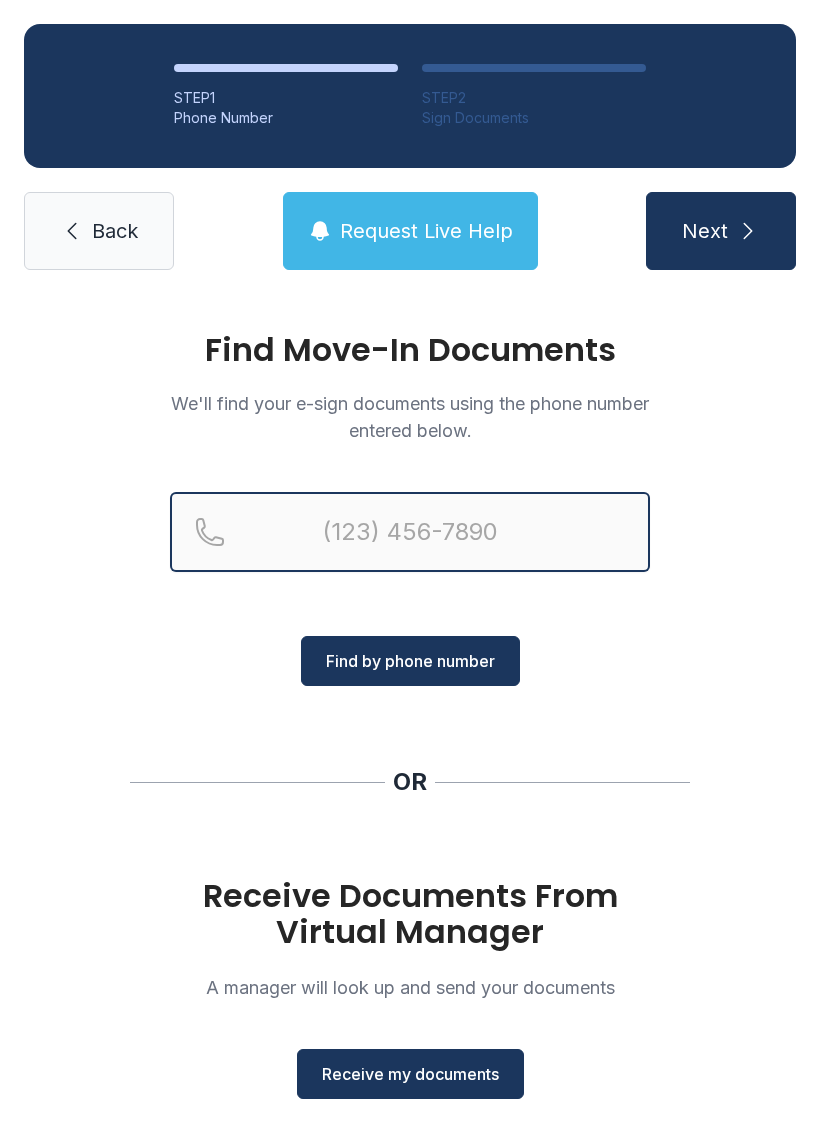 click at bounding box center (410, 532) 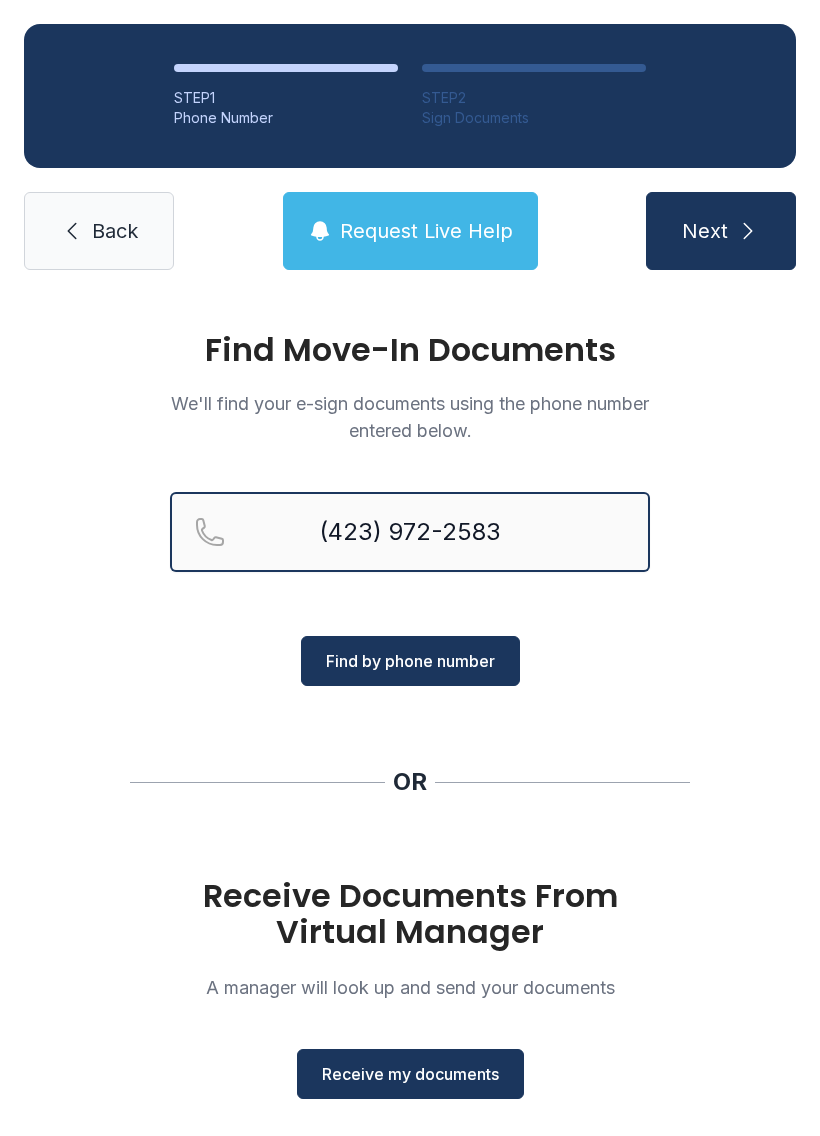 type on "(423) 972-2583" 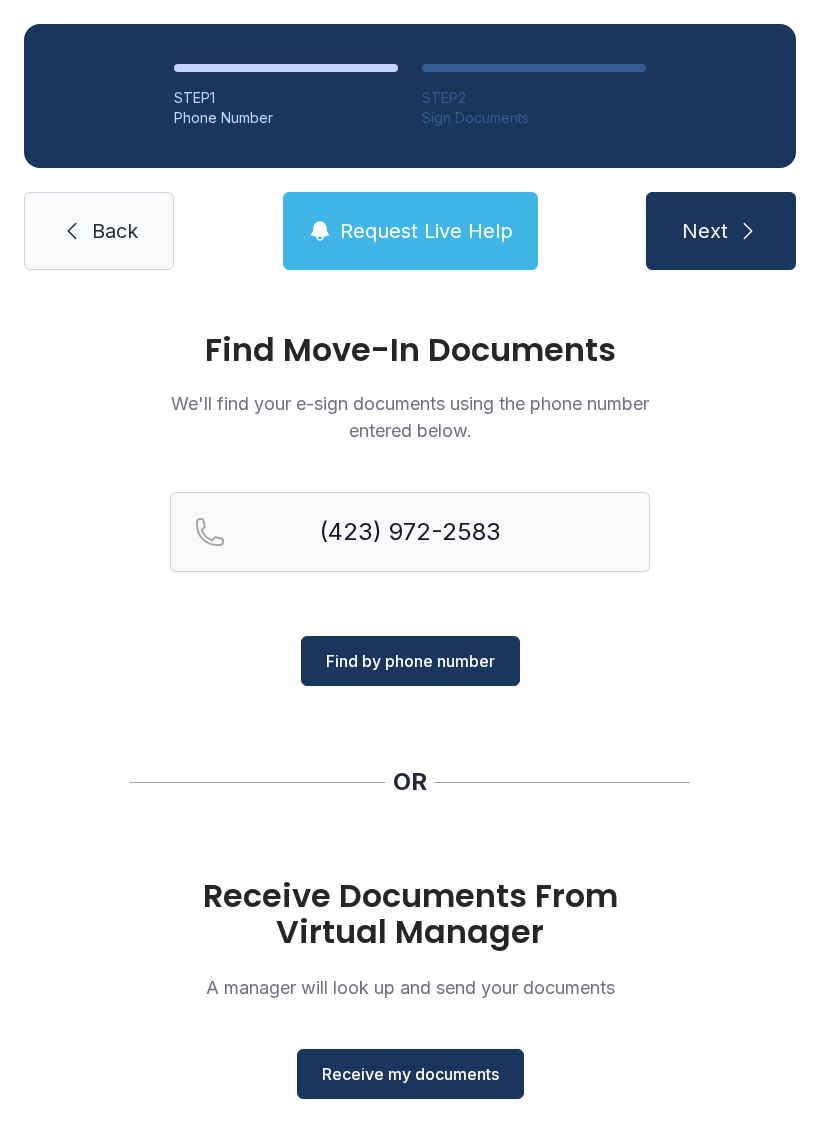 click on "Find by phone number" at bounding box center [410, 661] 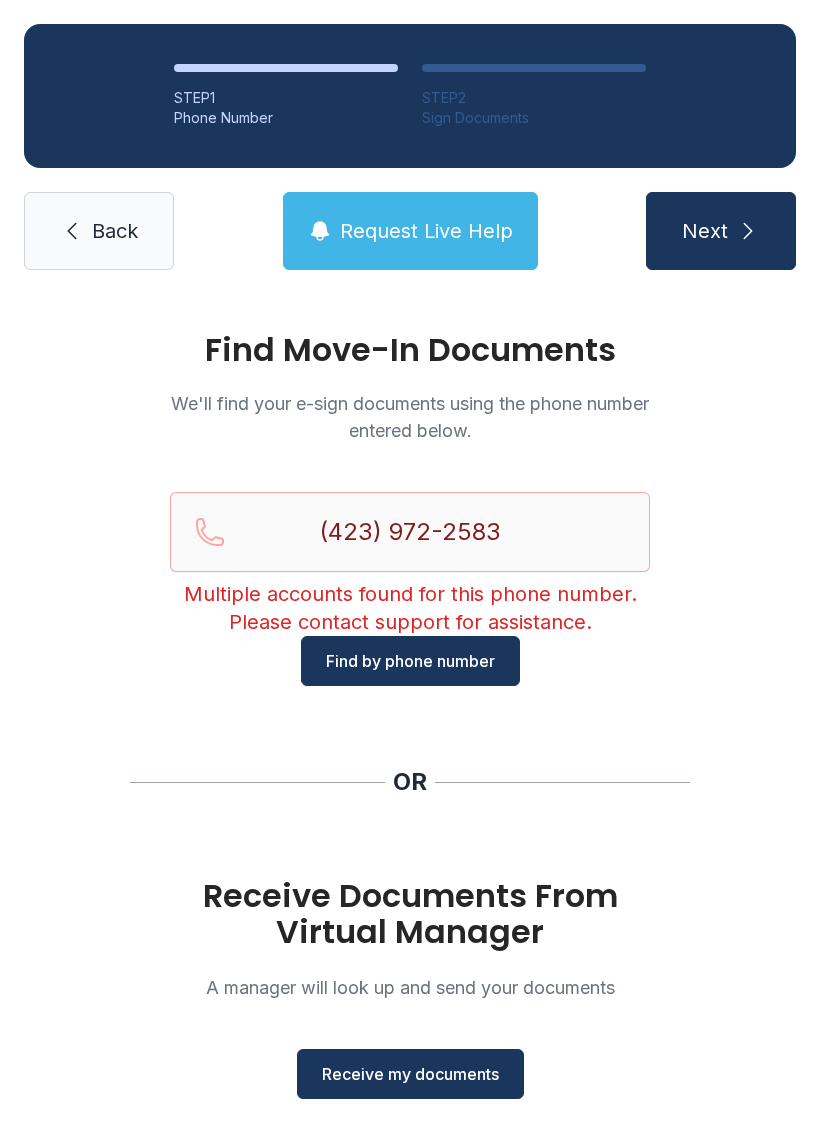 click on "Next" at bounding box center [721, 231] 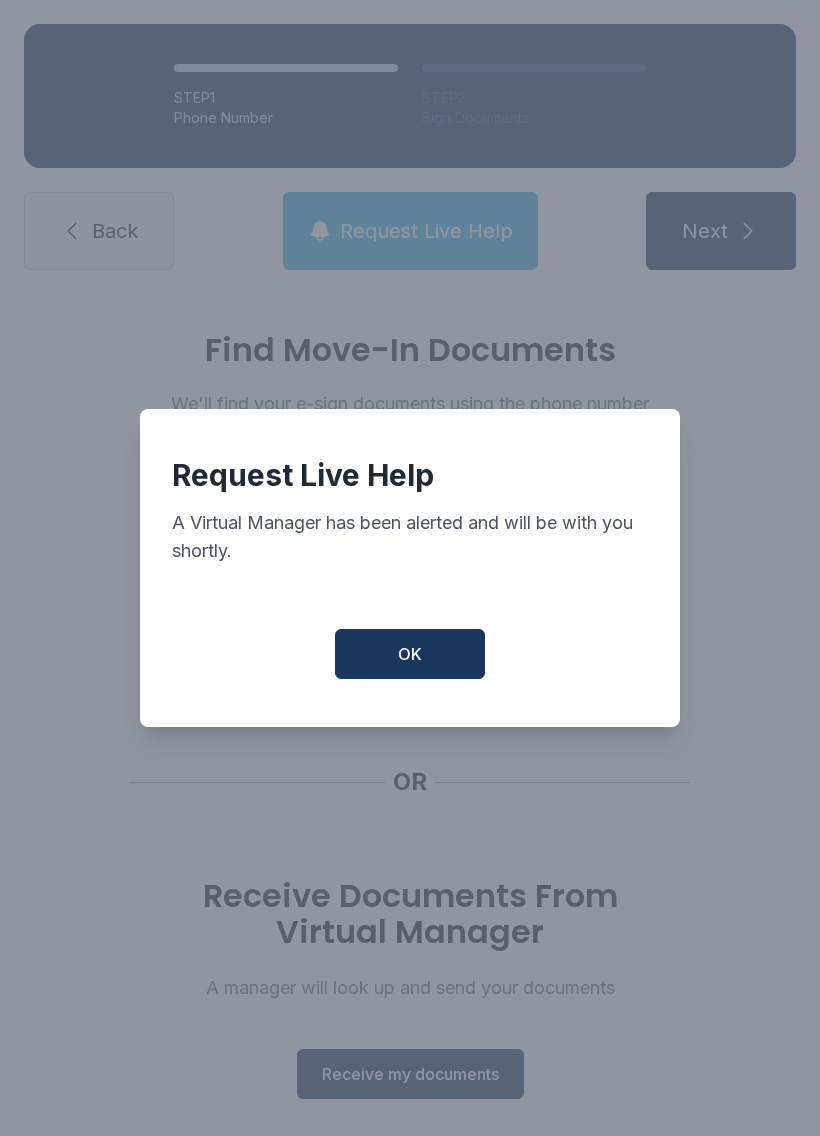 click on "OK" at bounding box center (410, 654) 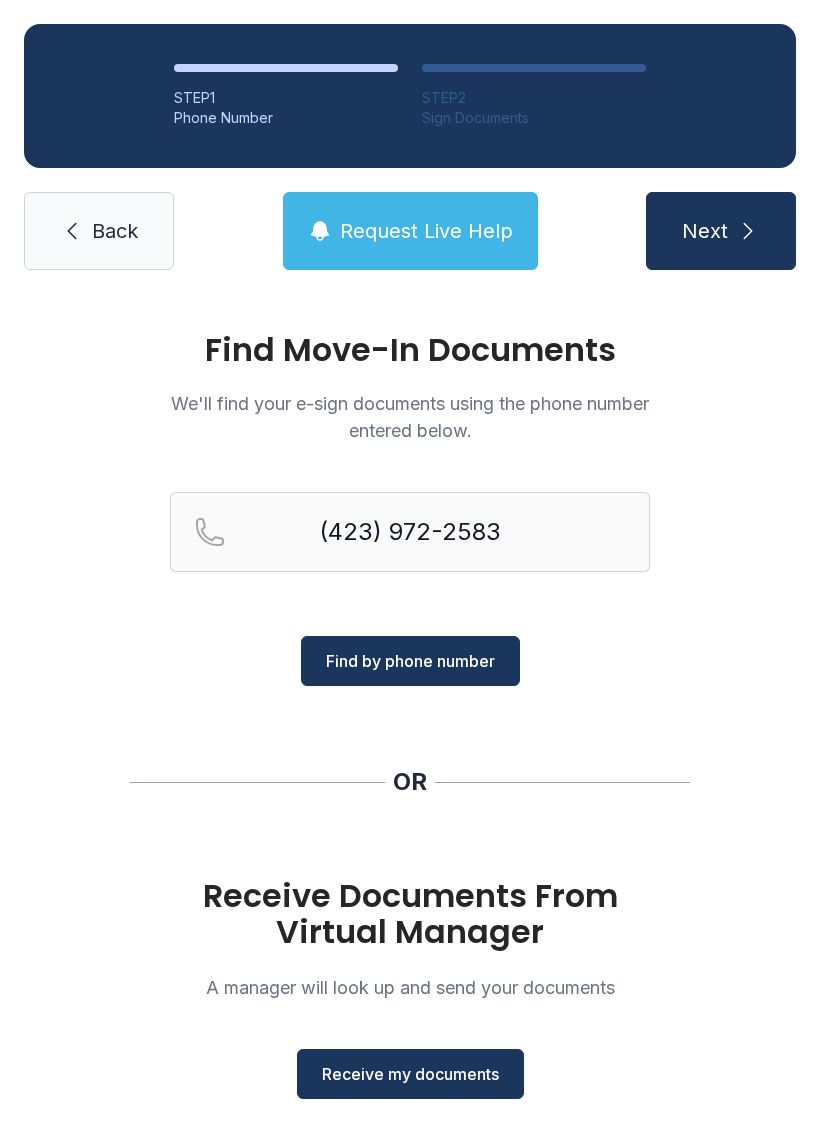 click on "Back" at bounding box center [99, 231] 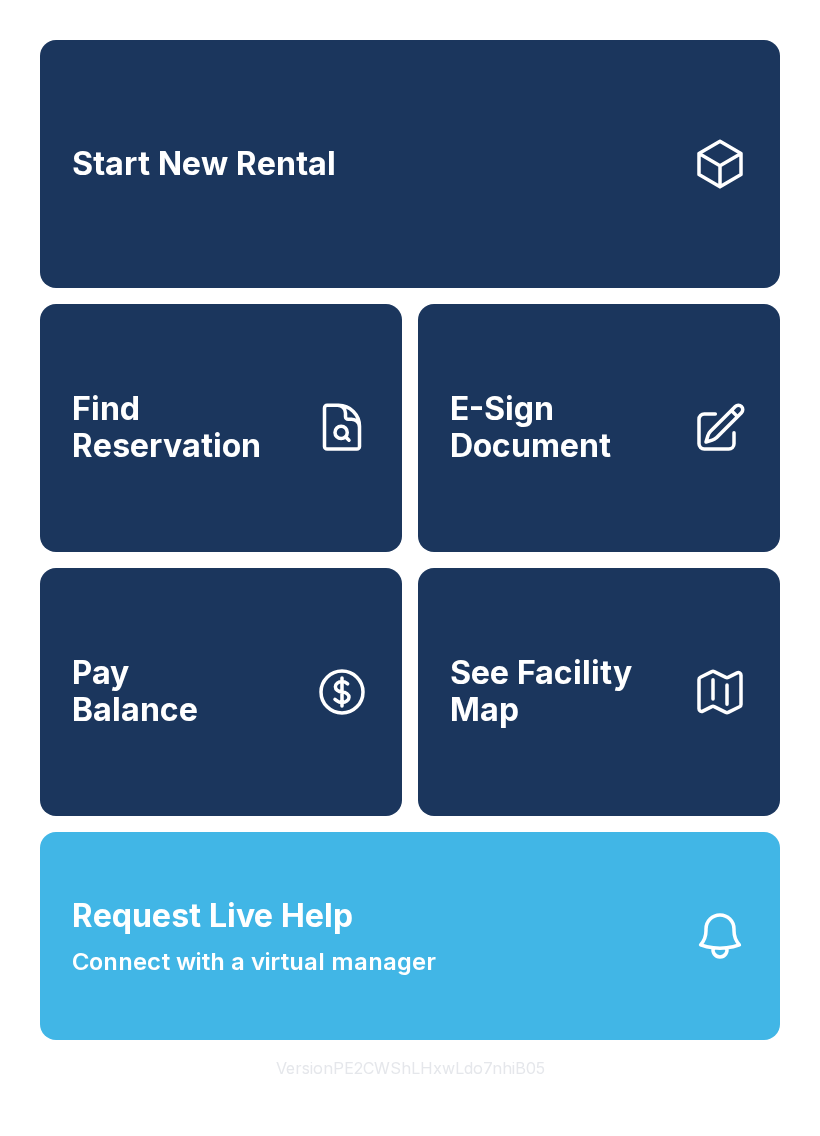 click on "Request Live Help" at bounding box center [212, 916] 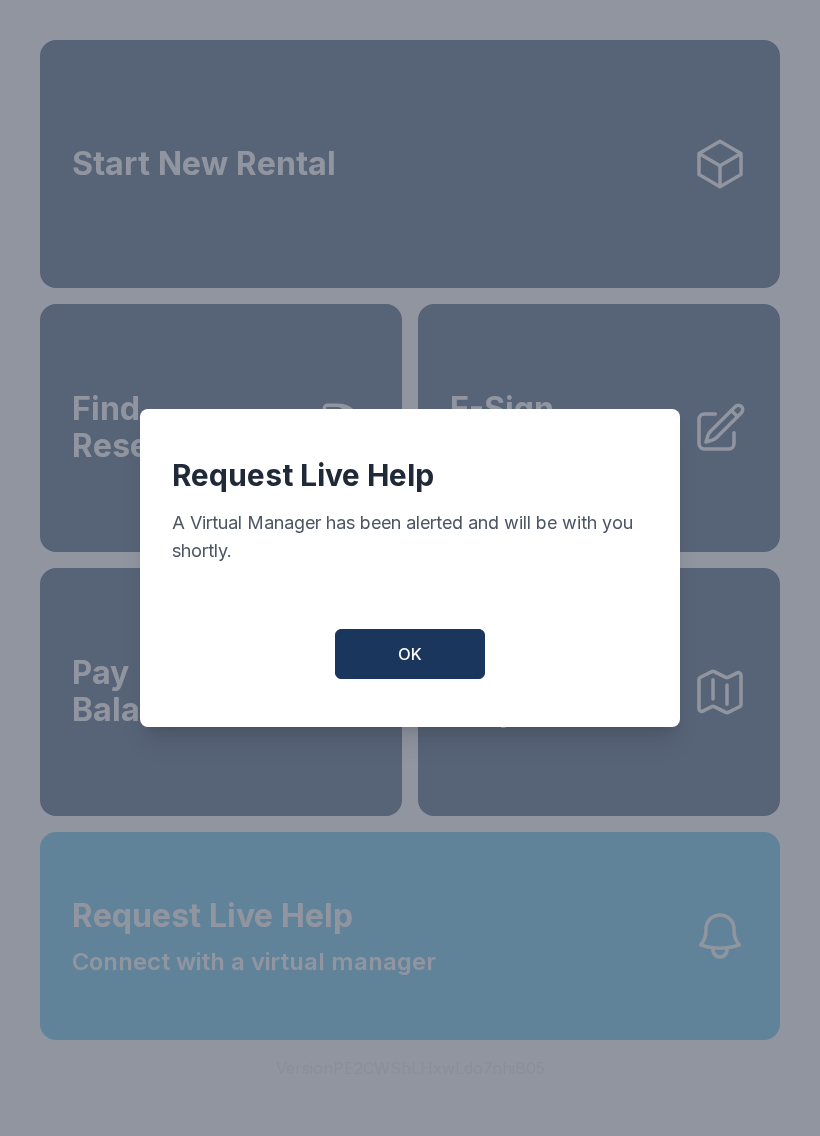 click on "OK" at bounding box center (410, 654) 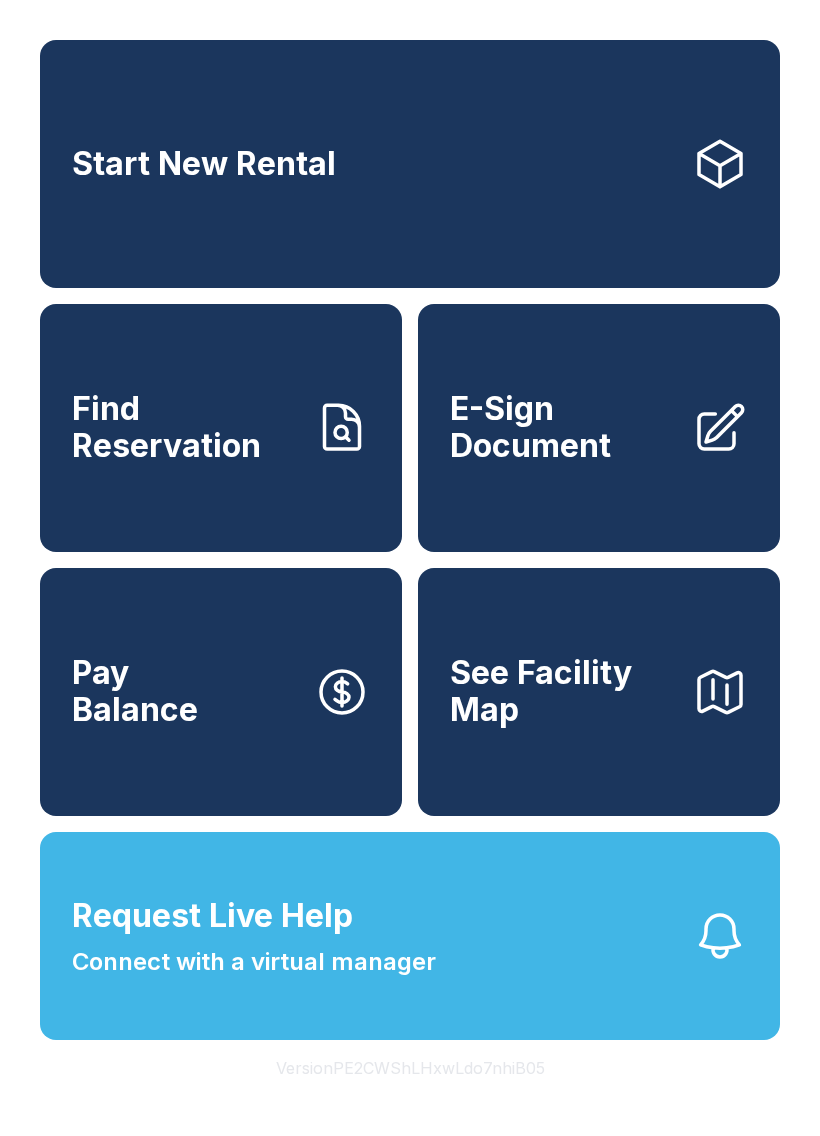 click on "Pay  Balance" at bounding box center [221, 692] 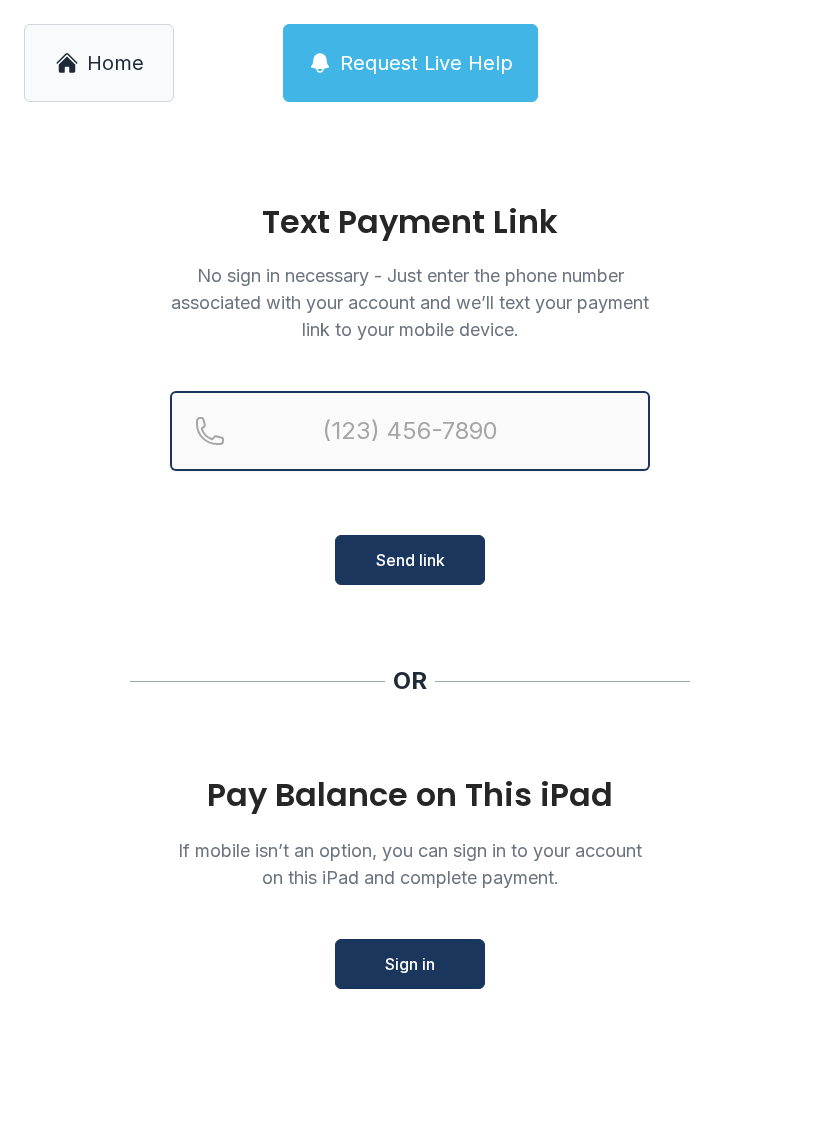 click at bounding box center (410, 431) 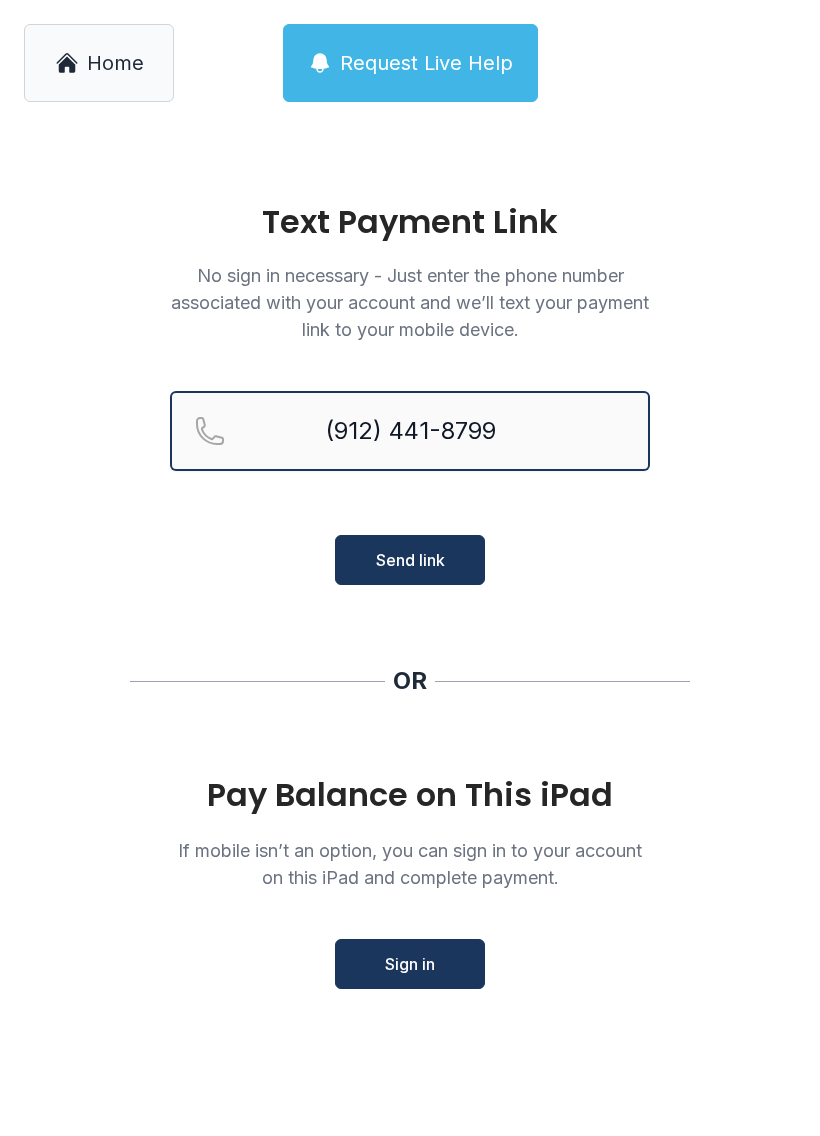 type on "(912) 441-8799" 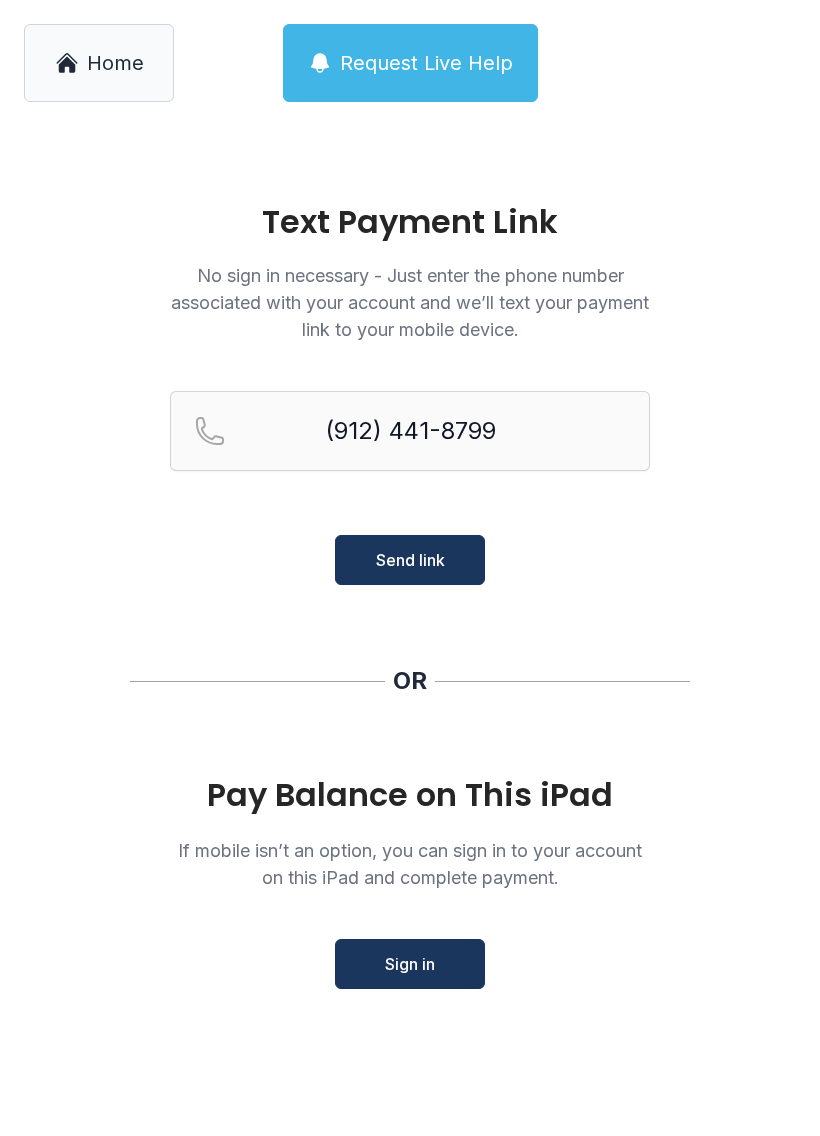 click on "Send link" at bounding box center (410, 560) 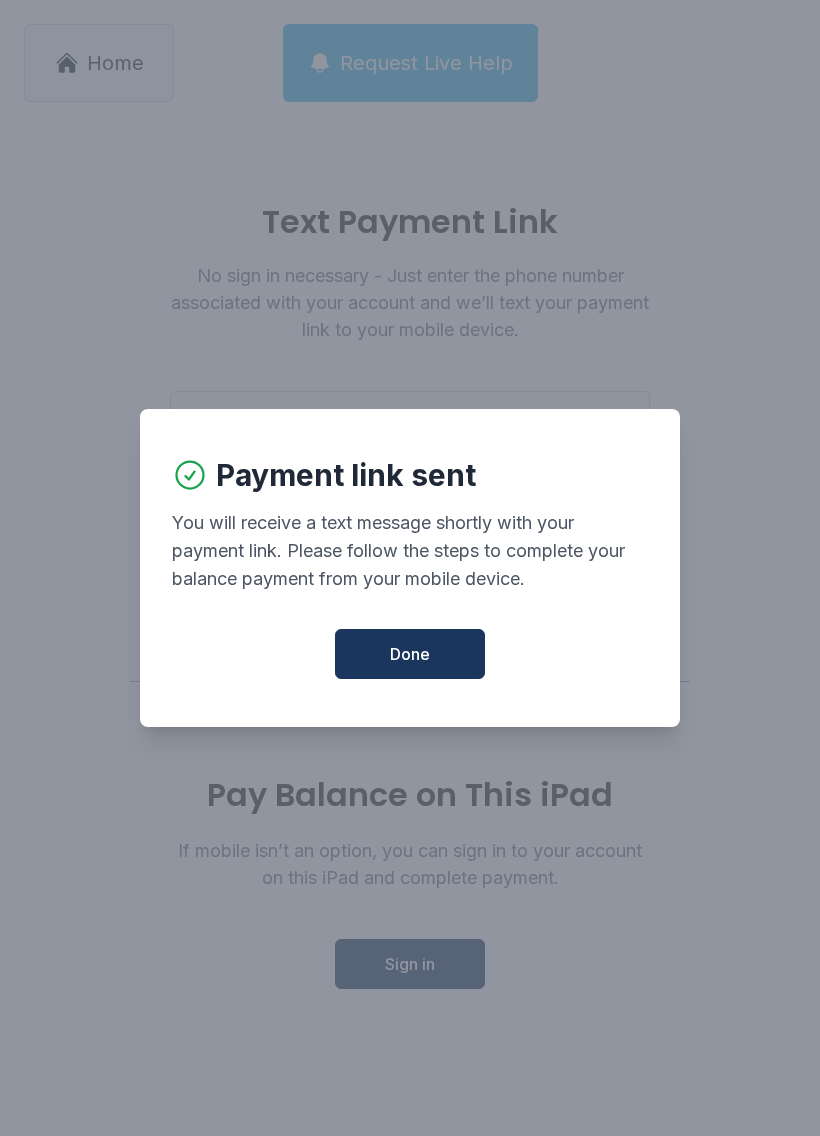 click on "Done" at bounding box center (410, 654) 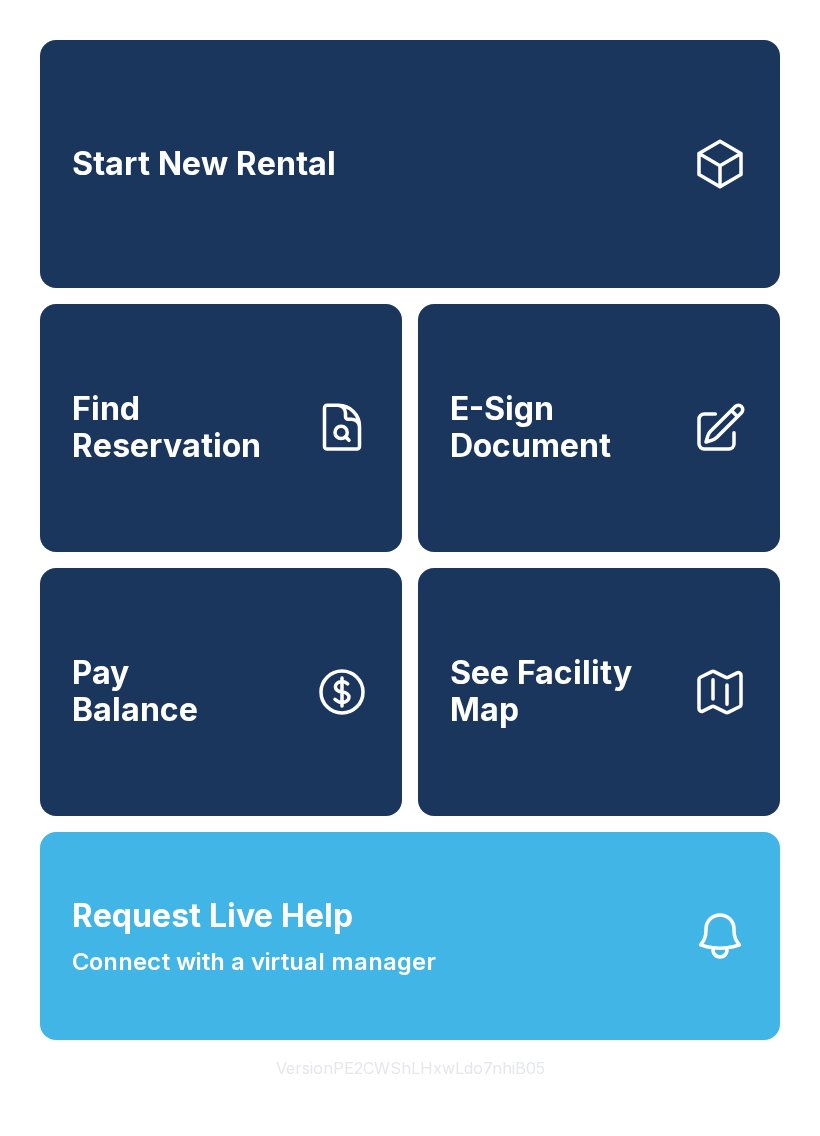 click on "Pay  Balance" at bounding box center (221, 692) 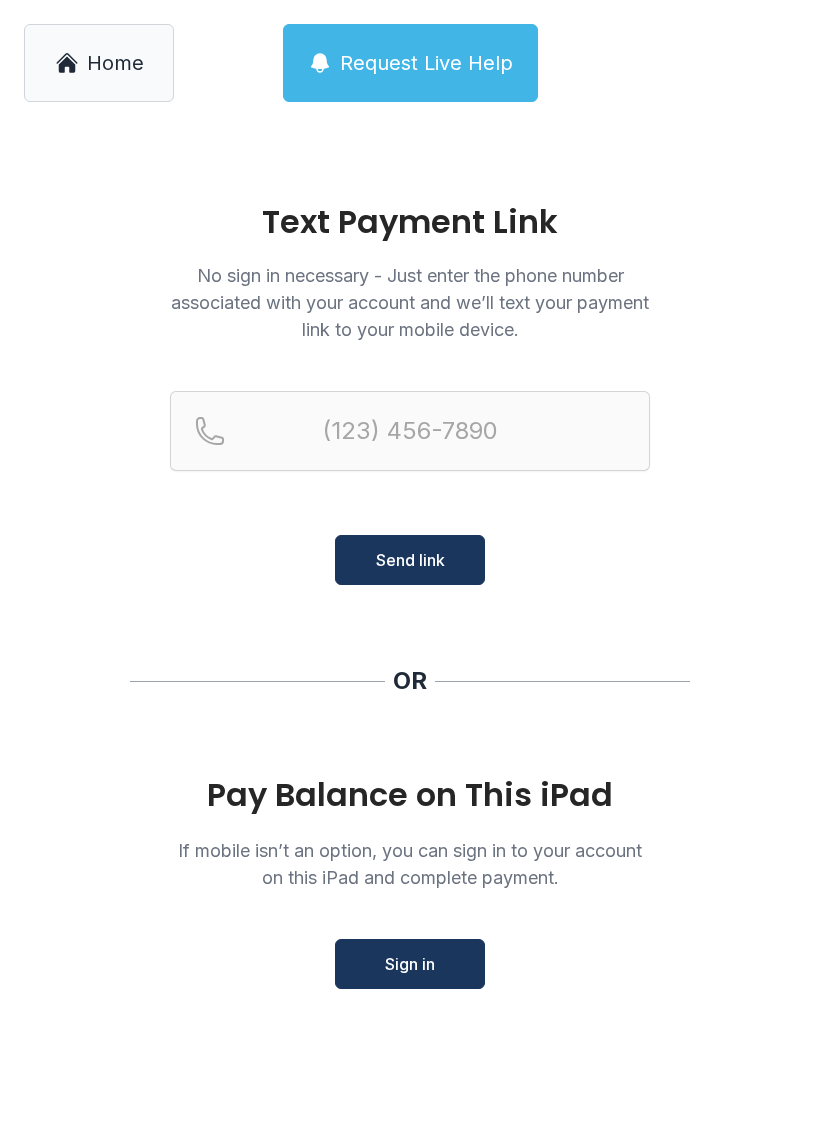 click on "Request Live Help" at bounding box center (426, 63) 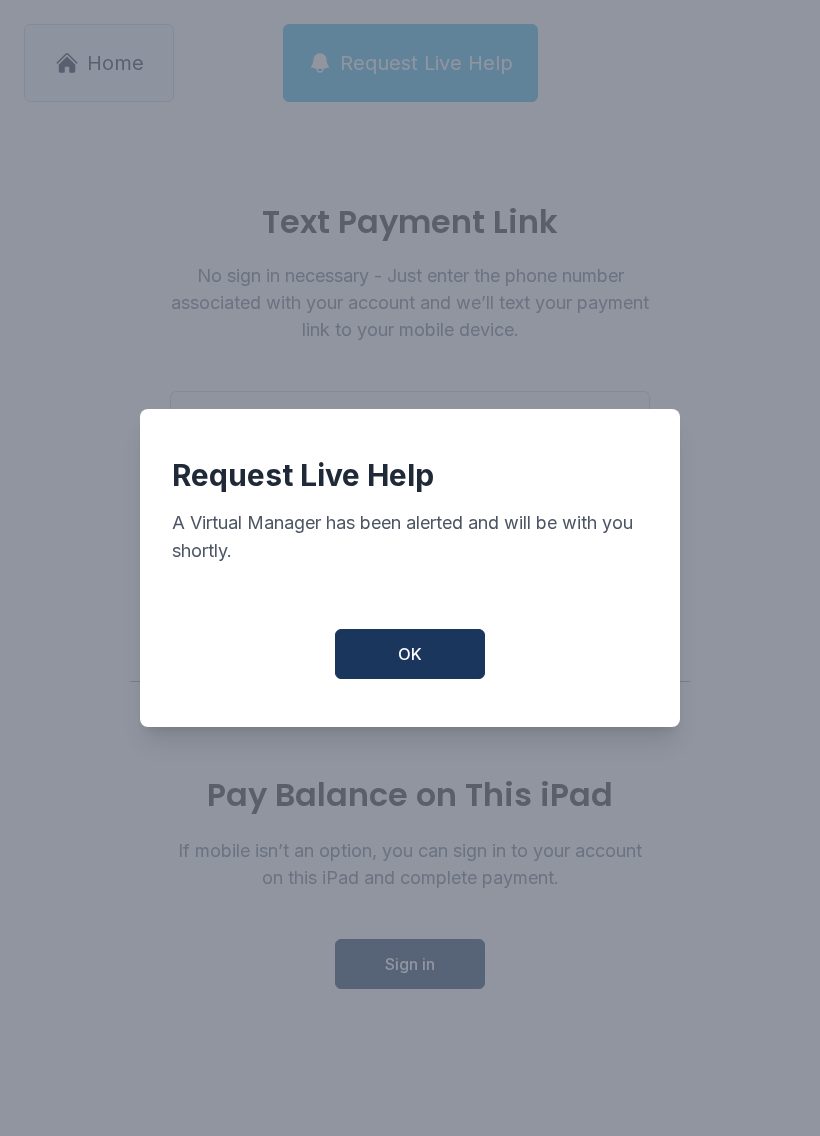 click on "OK" at bounding box center [410, 654] 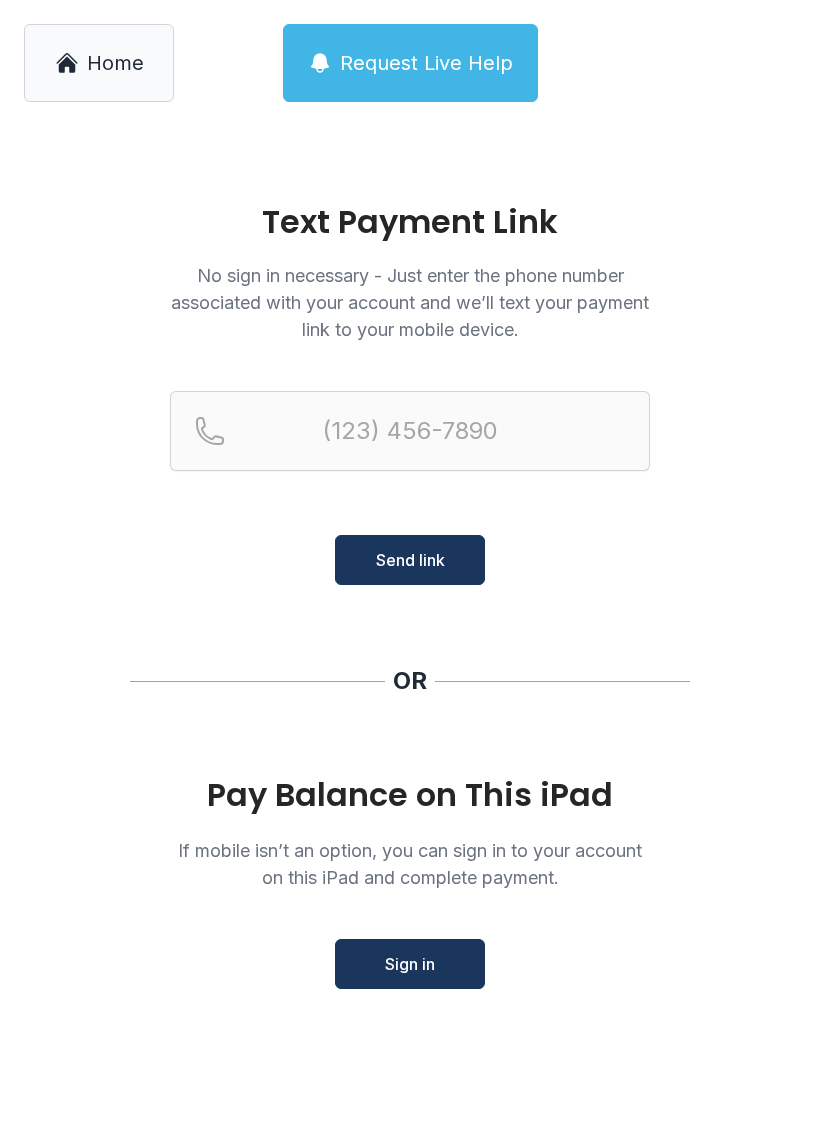 click on "Sign in" at bounding box center [410, 964] 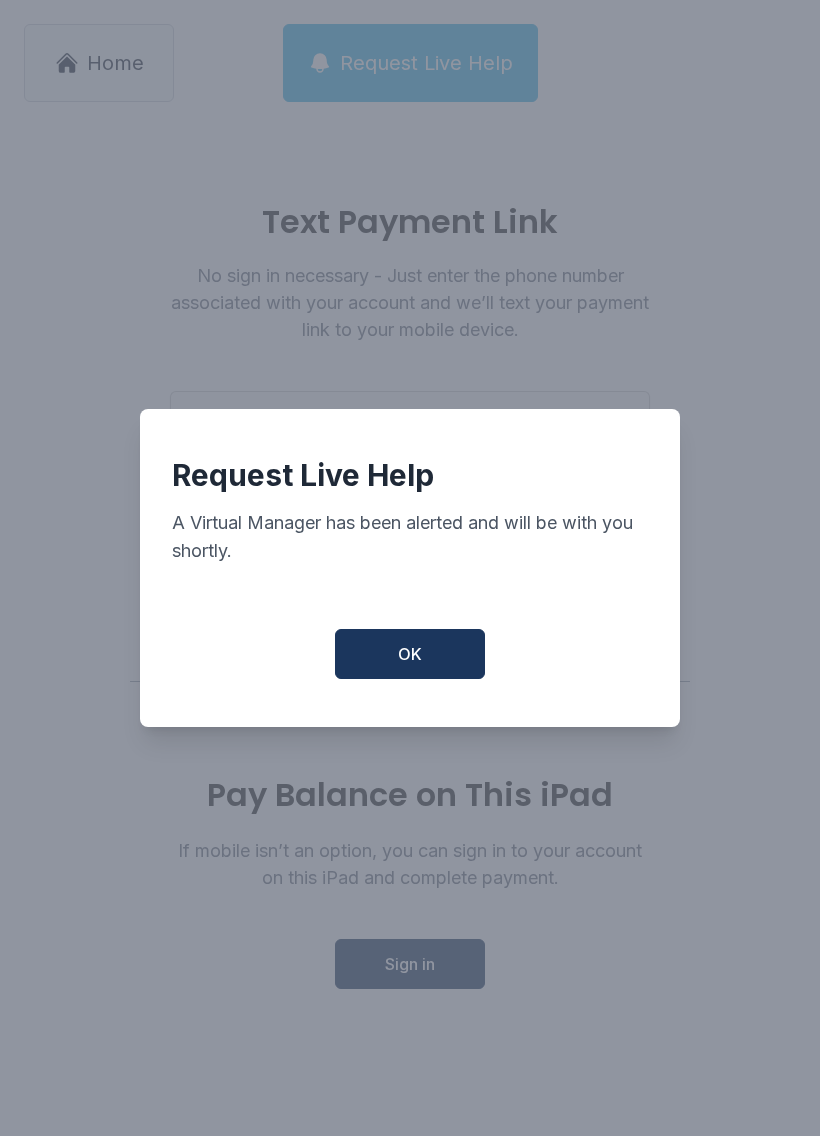 click on "OK" at bounding box center (410, 654) 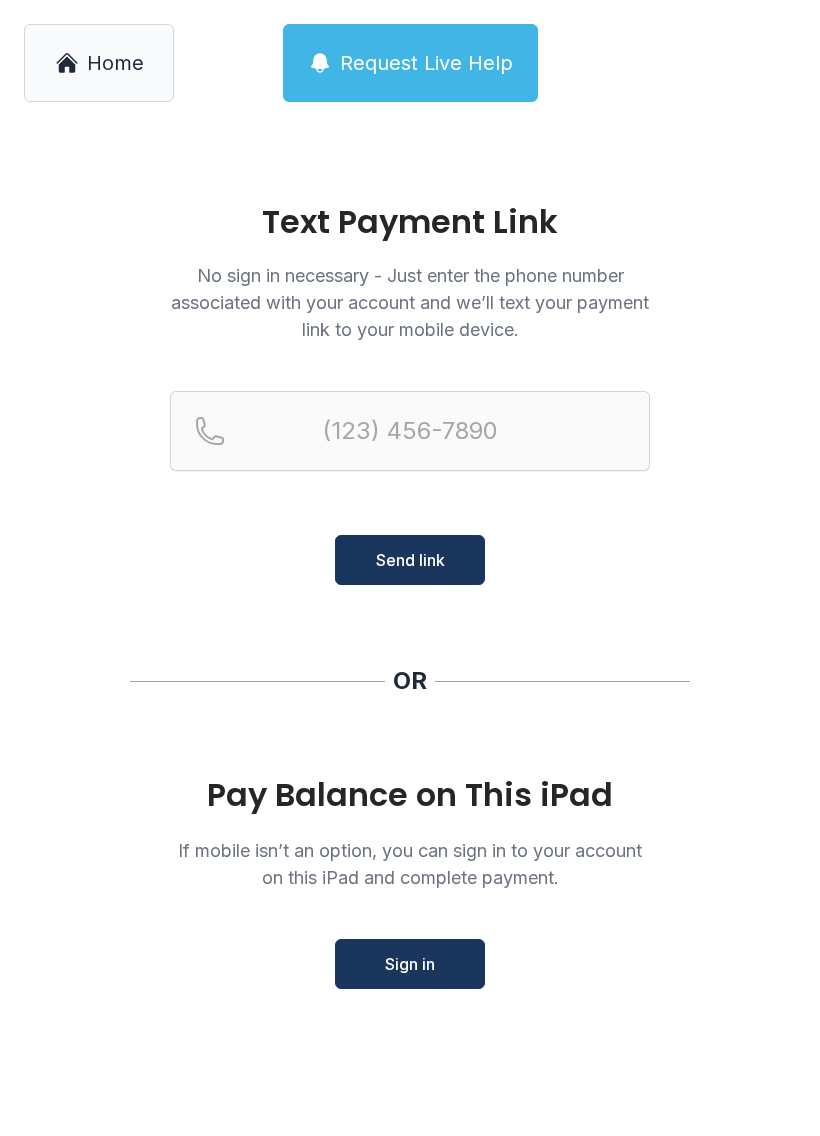 click on "Home" at bounding box center (115, 63) 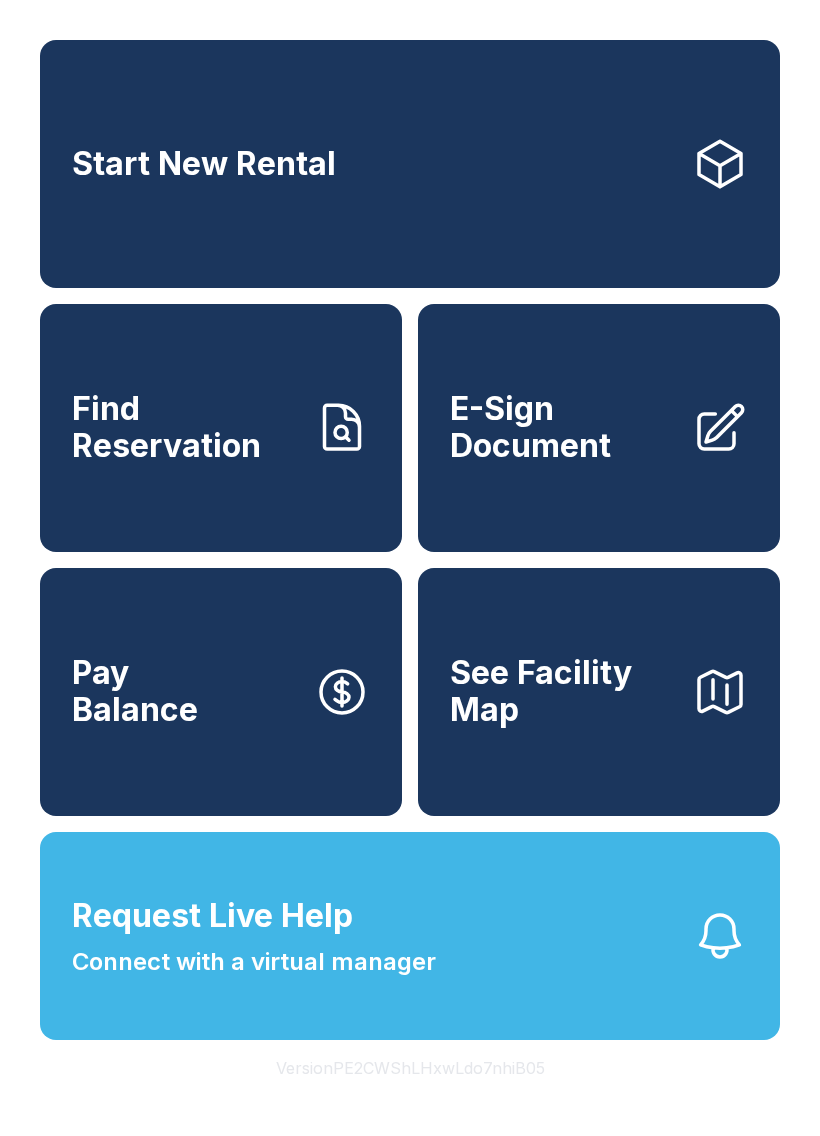 click 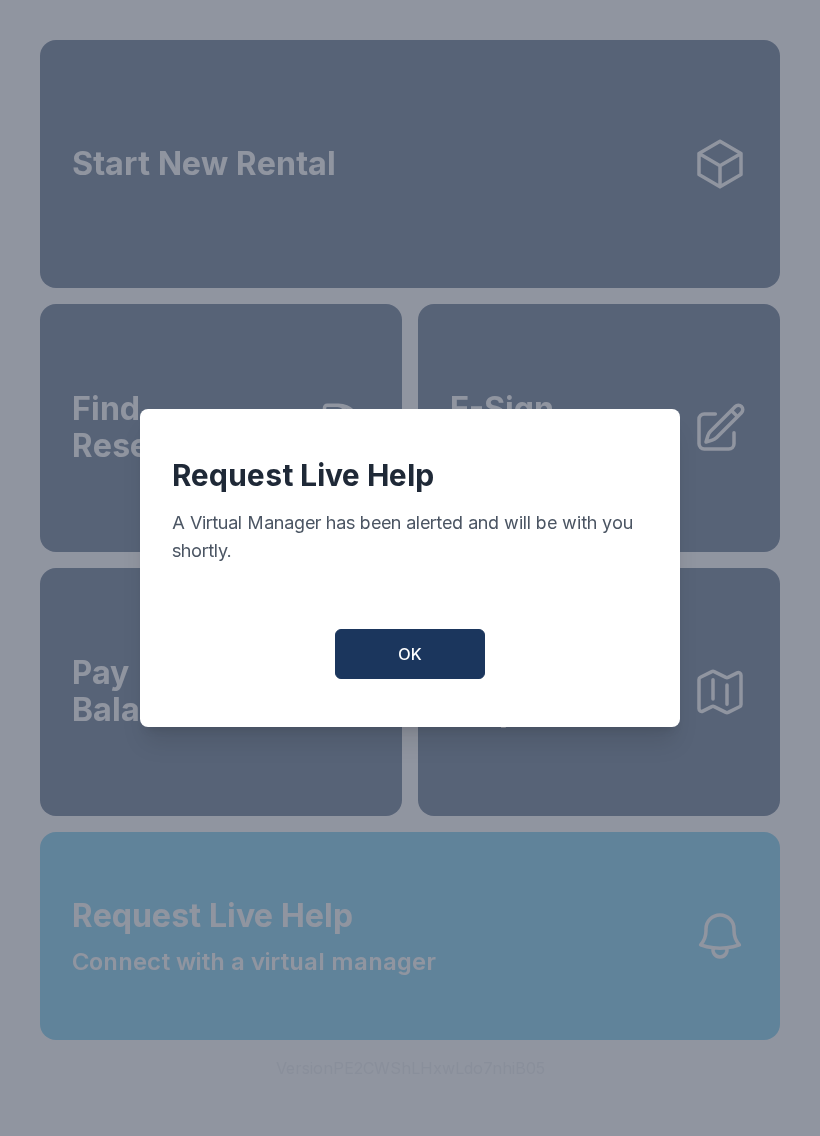 click on "OK" at bounding box center (410, 654) 